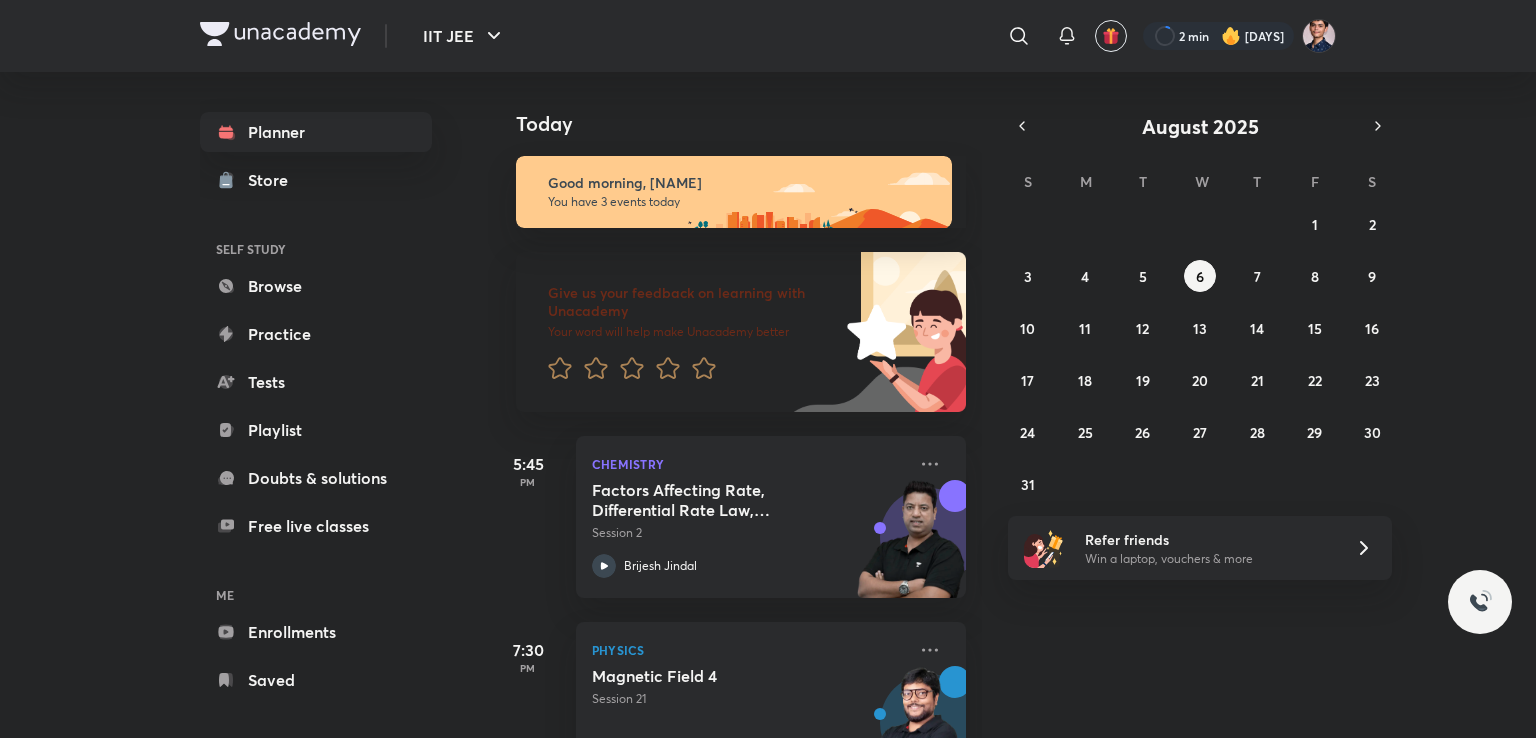 scroll, scrollTop: 0, scrollLeft: 0, axis: both 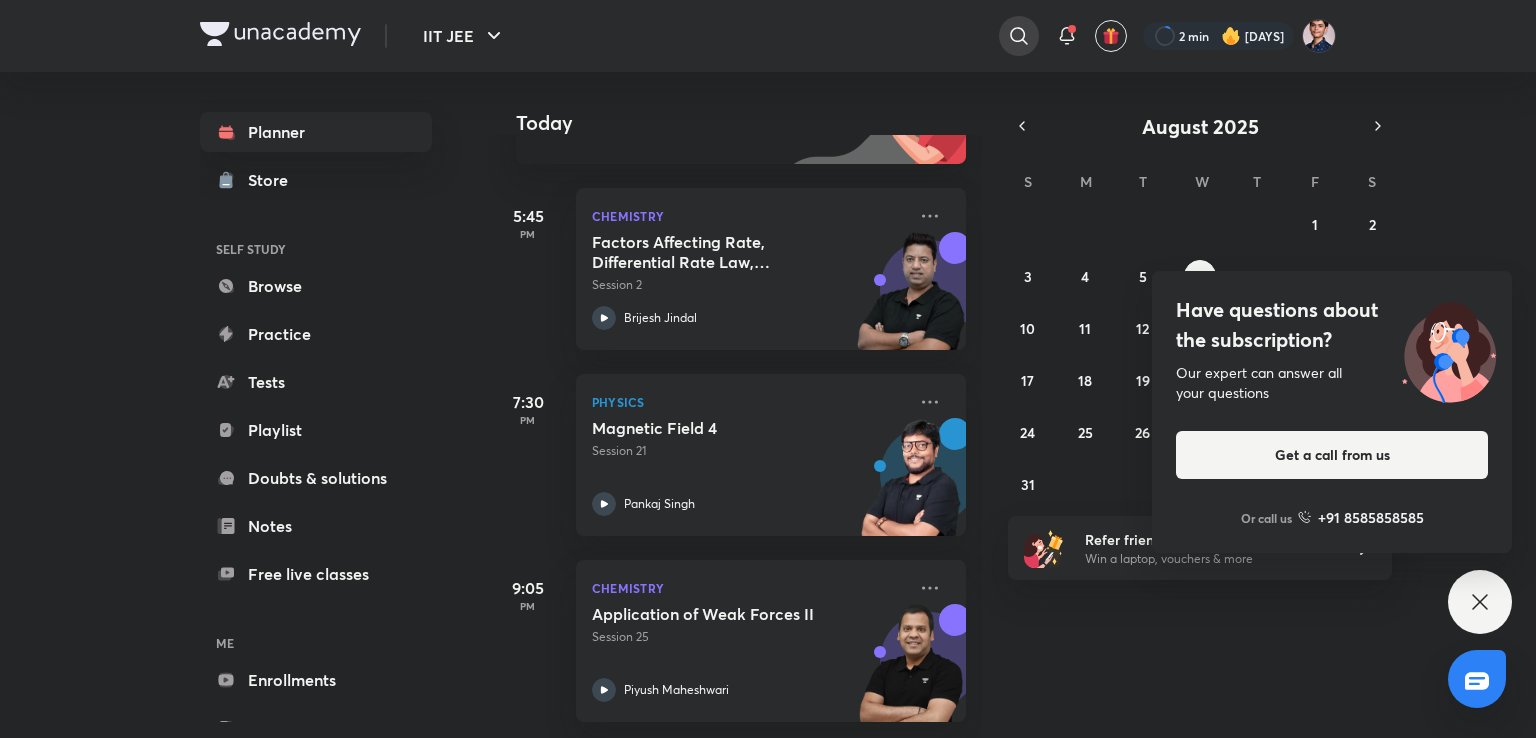 click 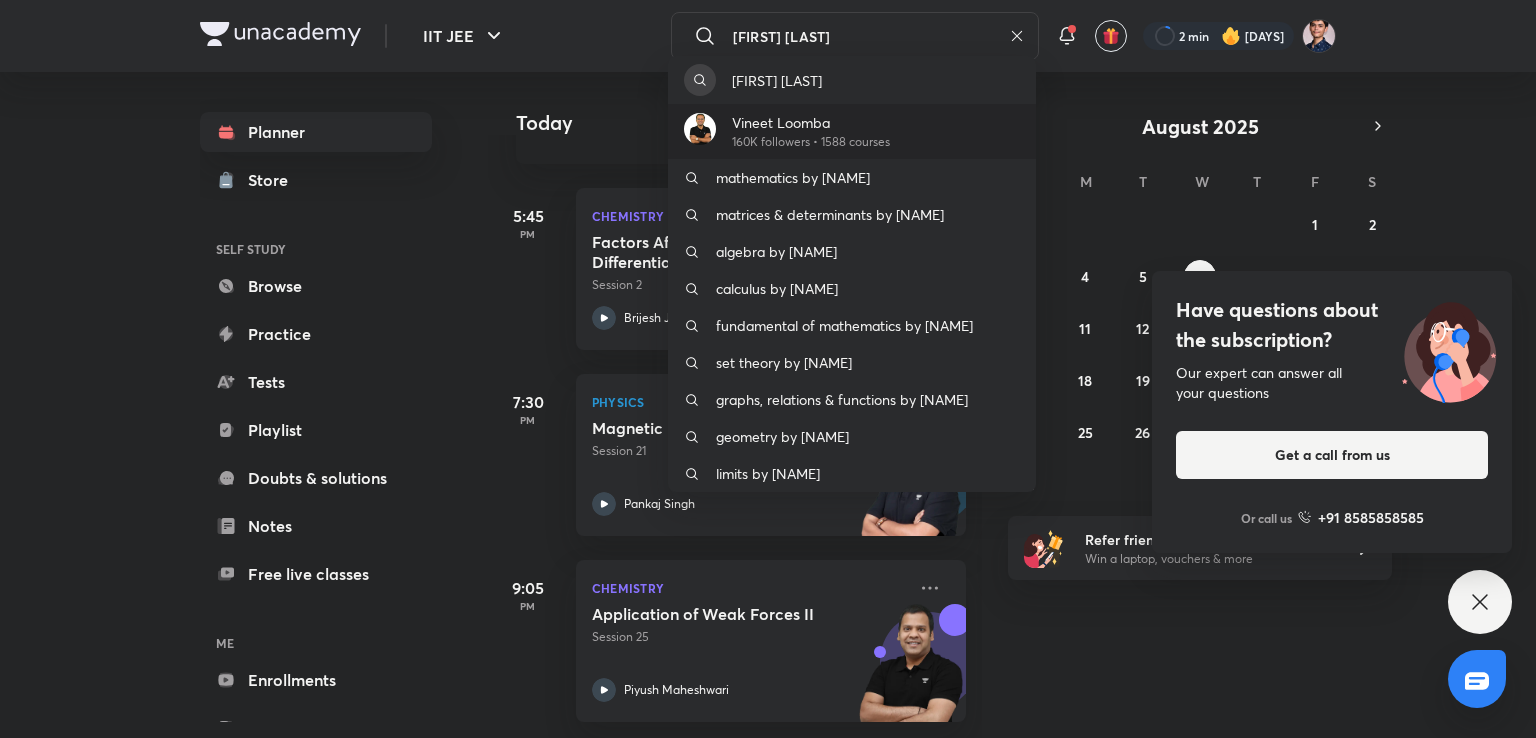 type on "[FIRST] [LAST]" 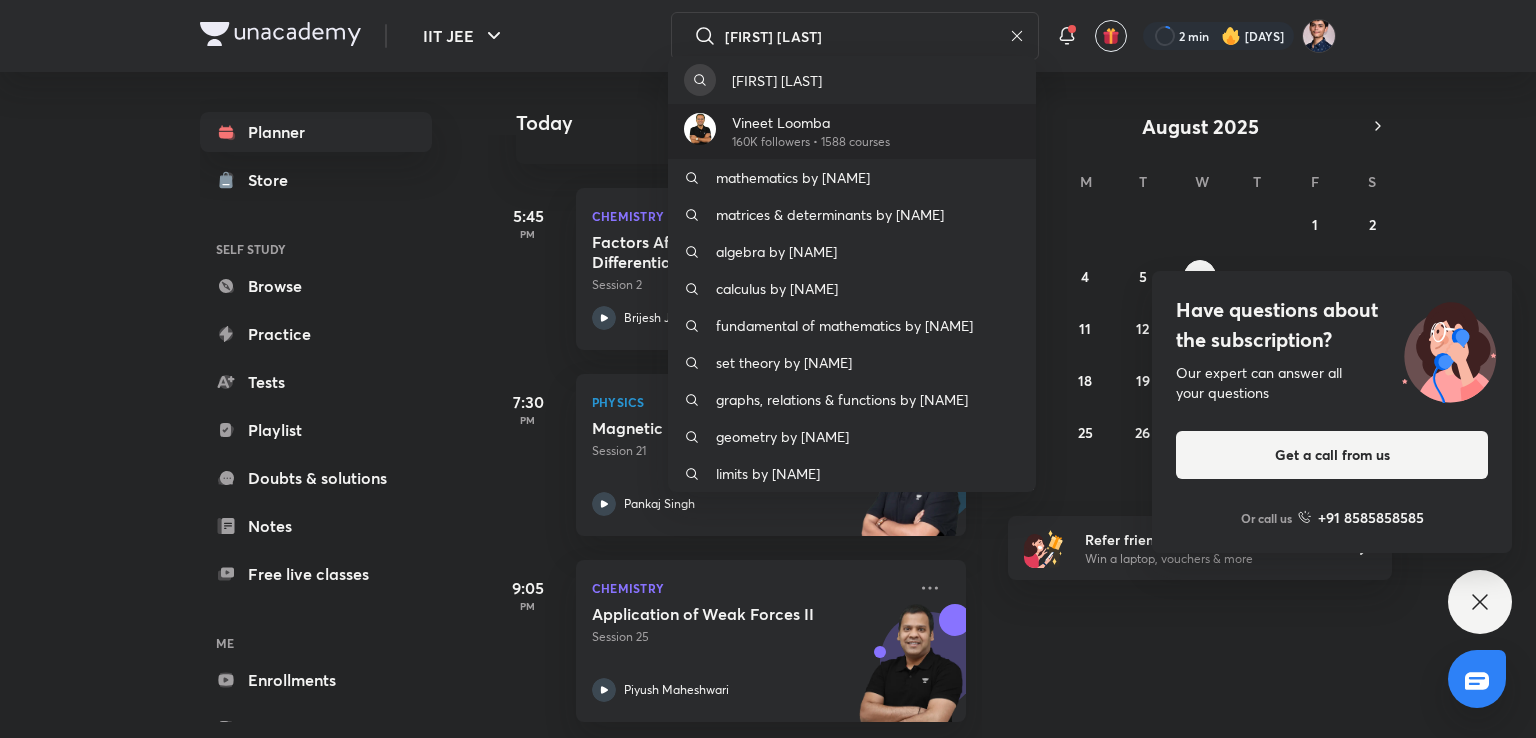 click on "Vineet Loomba 160K followers • 1588 courses" at bounding box center (852, 131) 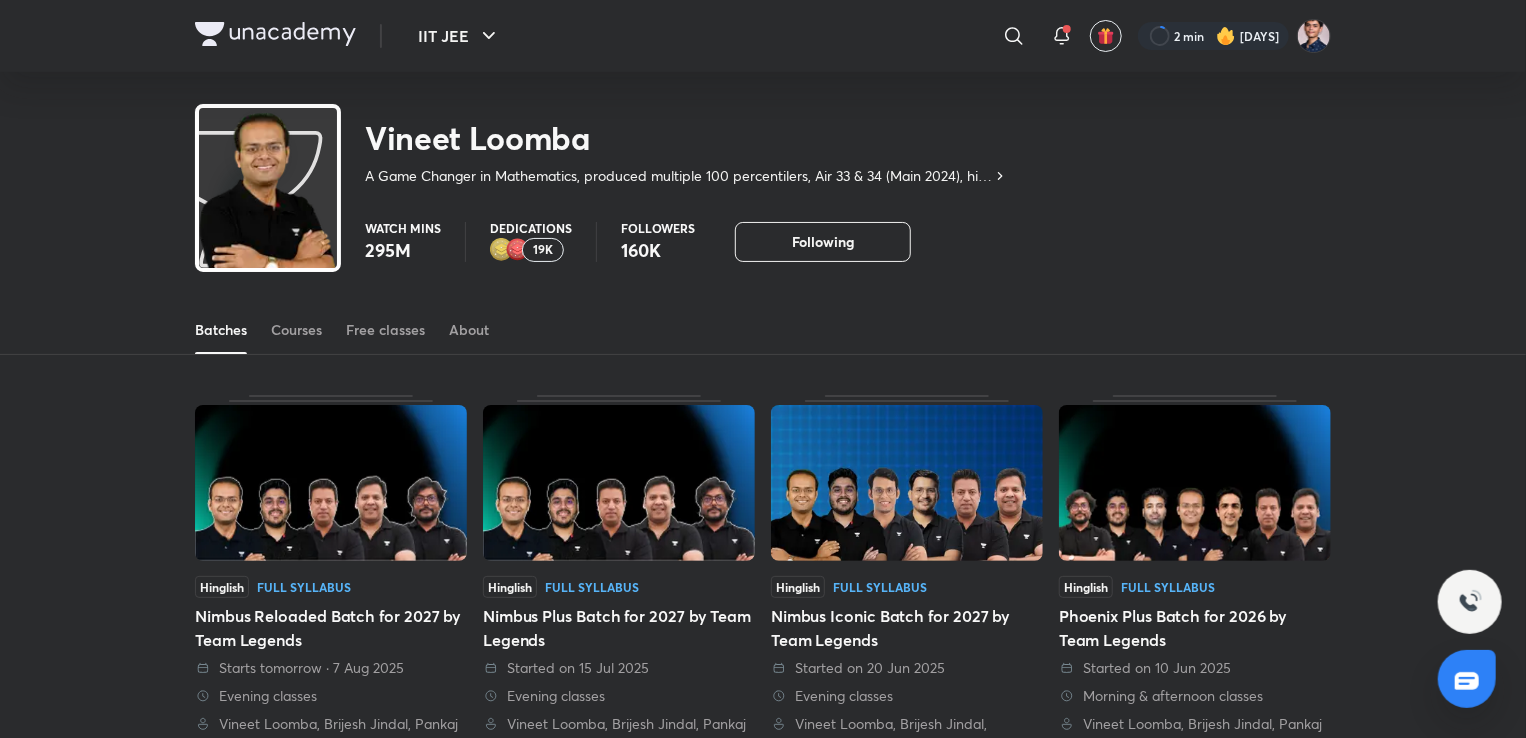 click on "Batches Courses Free classes About" at bounding box center [763, 308] 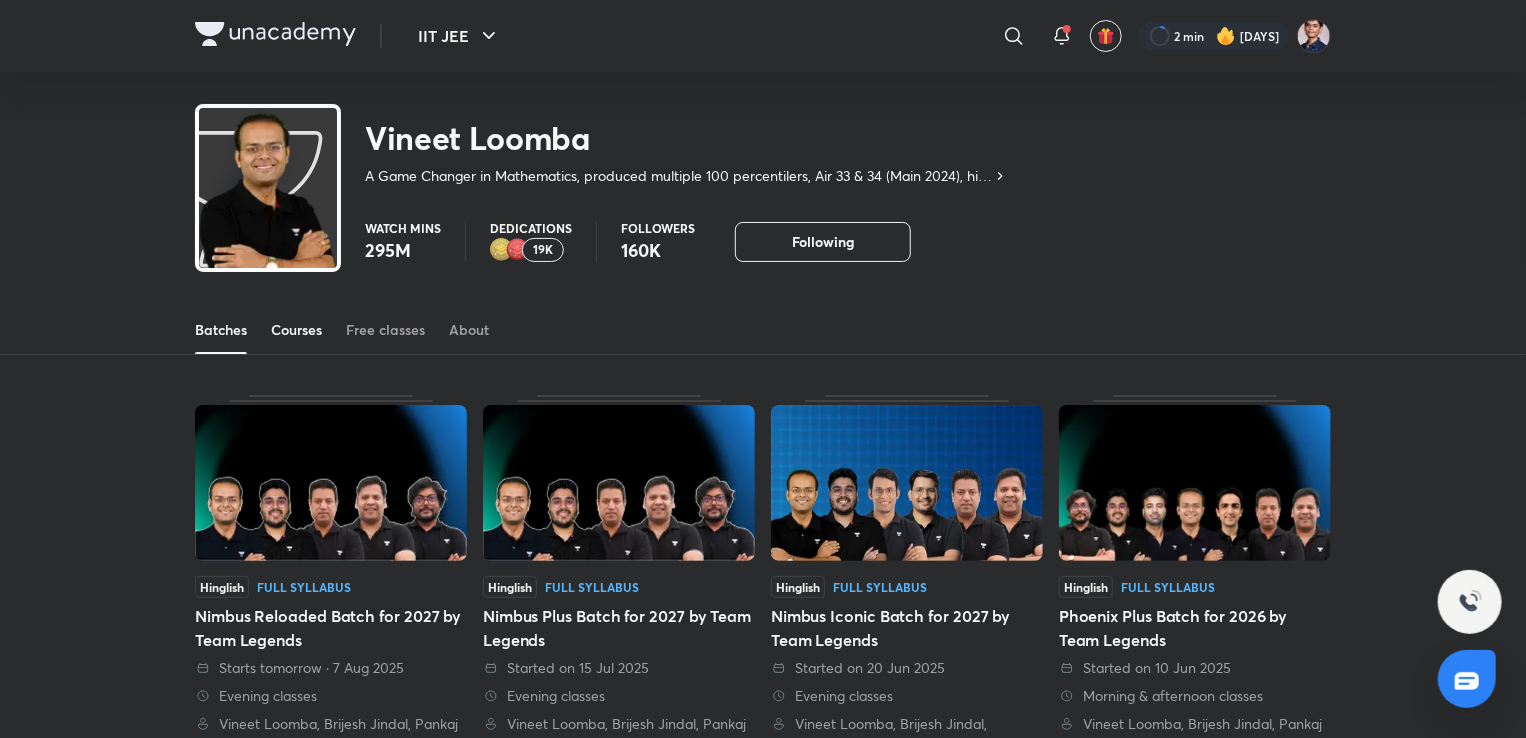 click on "Courses" at bounding box center [296, 330] 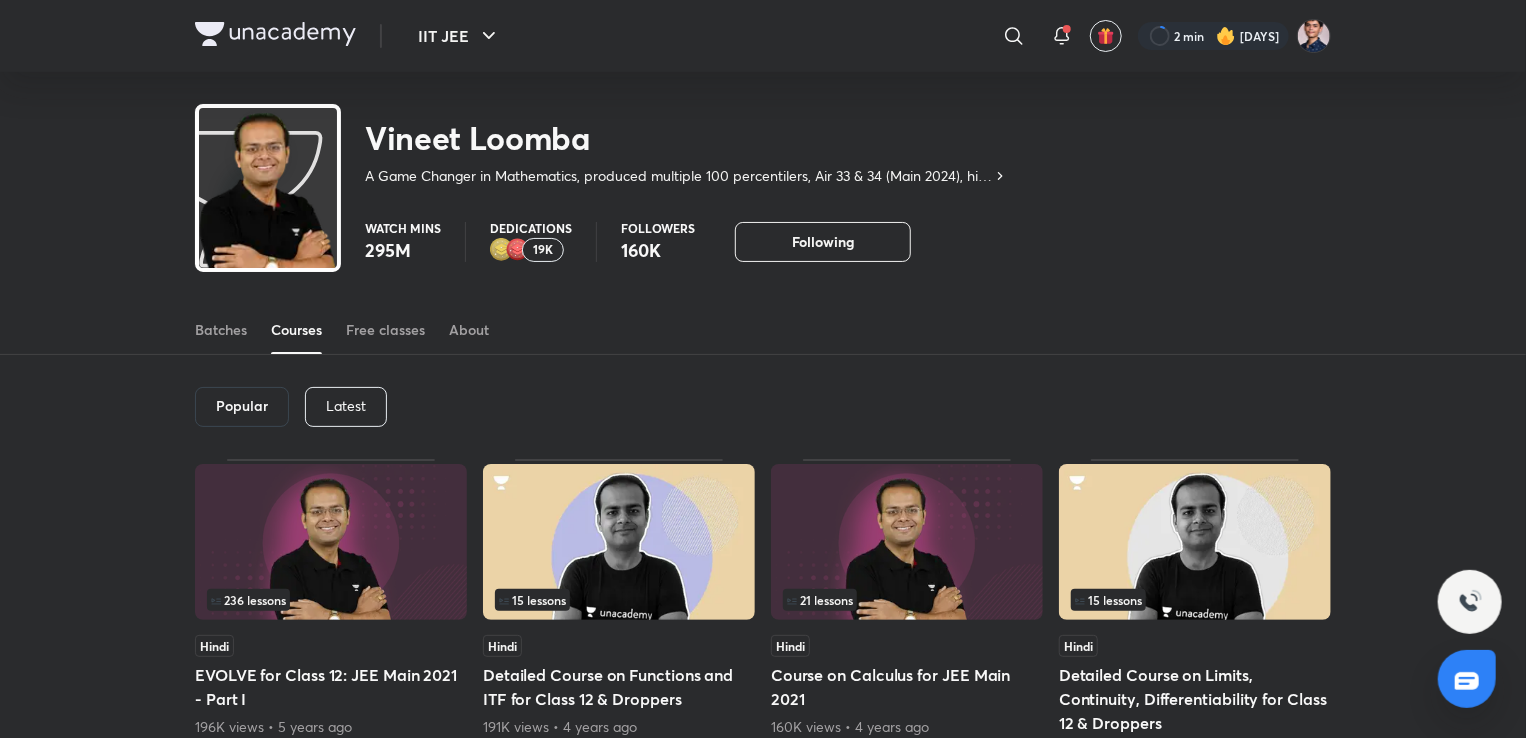 click on "Latest" at bounding box center (346, 406) 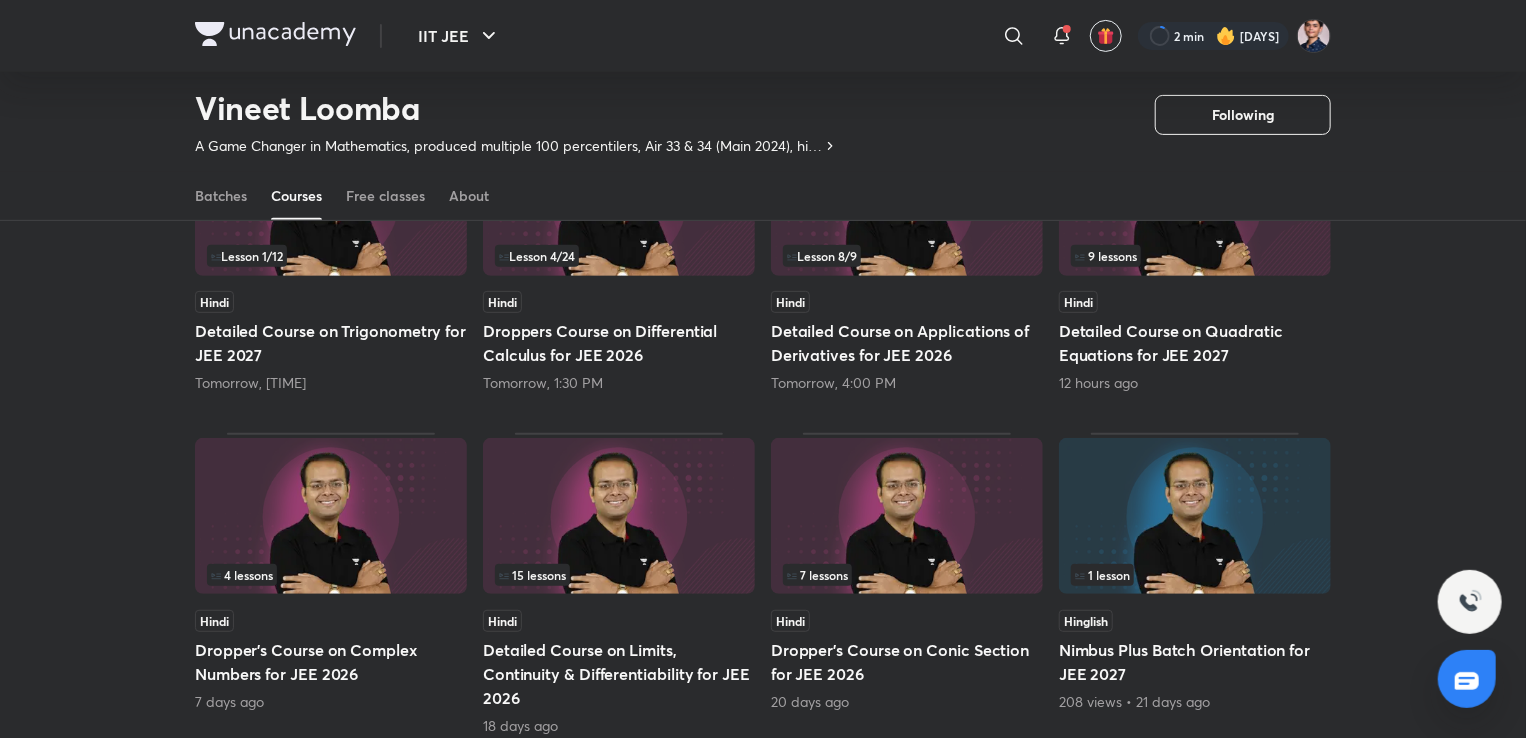 scroll, scrollTop: 284, scrollLeft: 0, axis: vertical 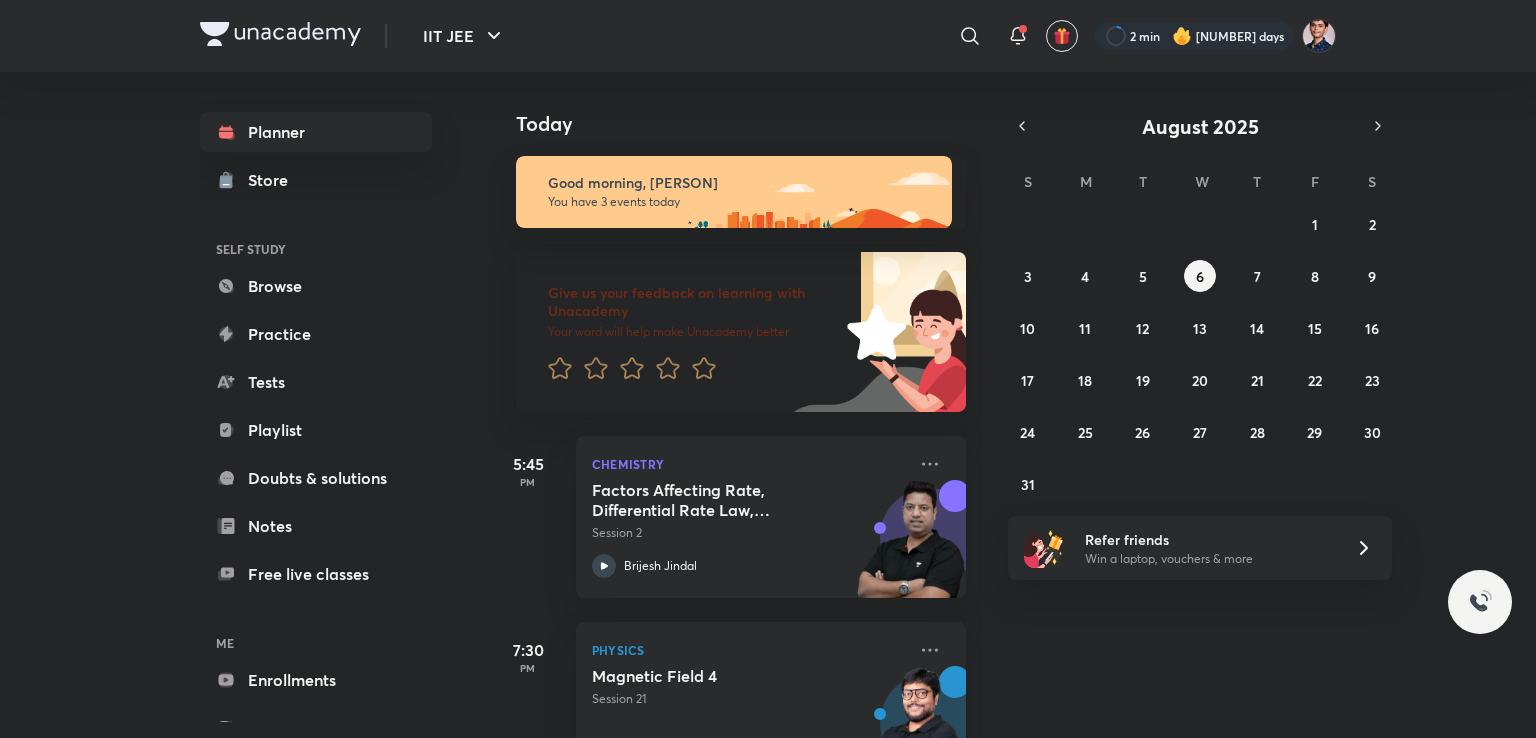 click 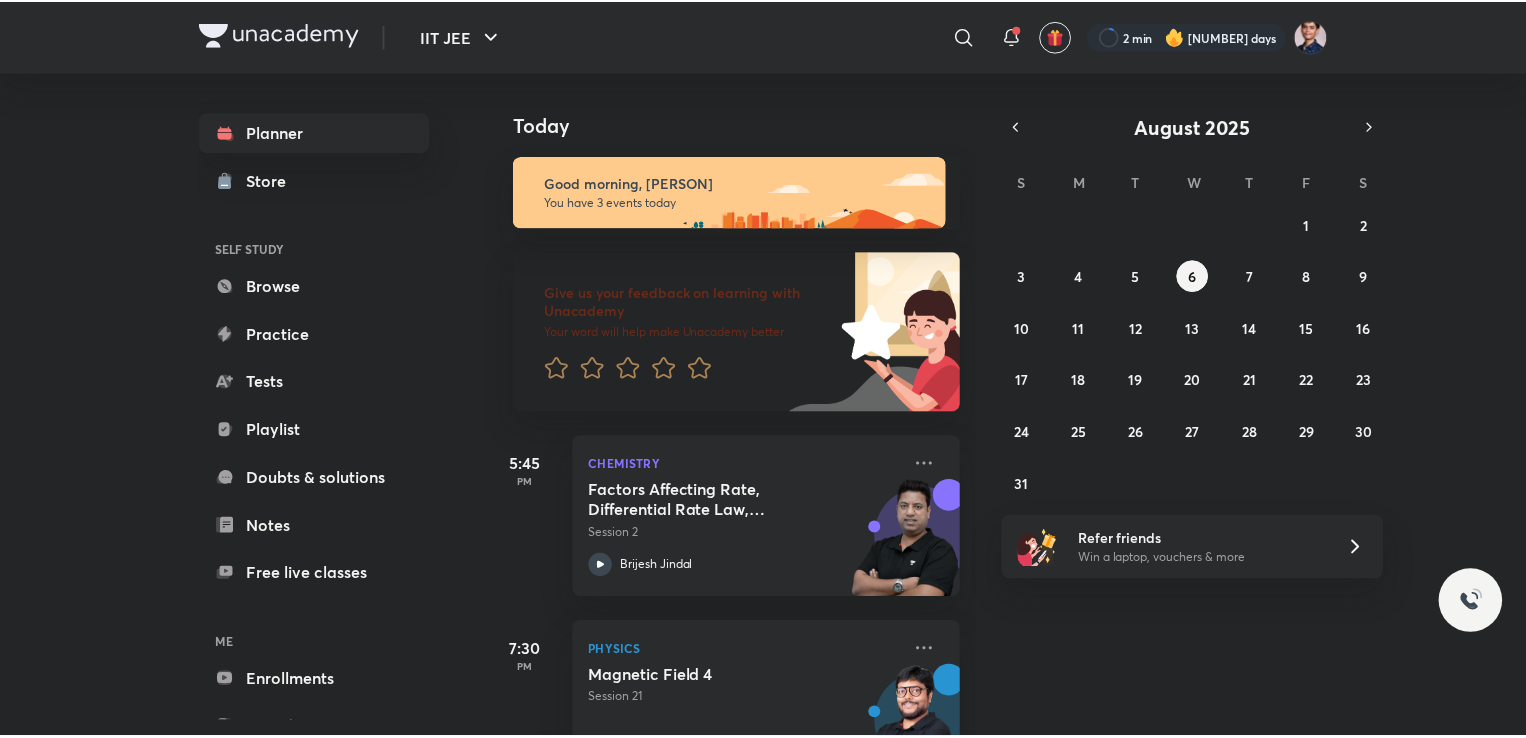 scroll, scrollTop: 0, scrollLeft: 0, axis: both 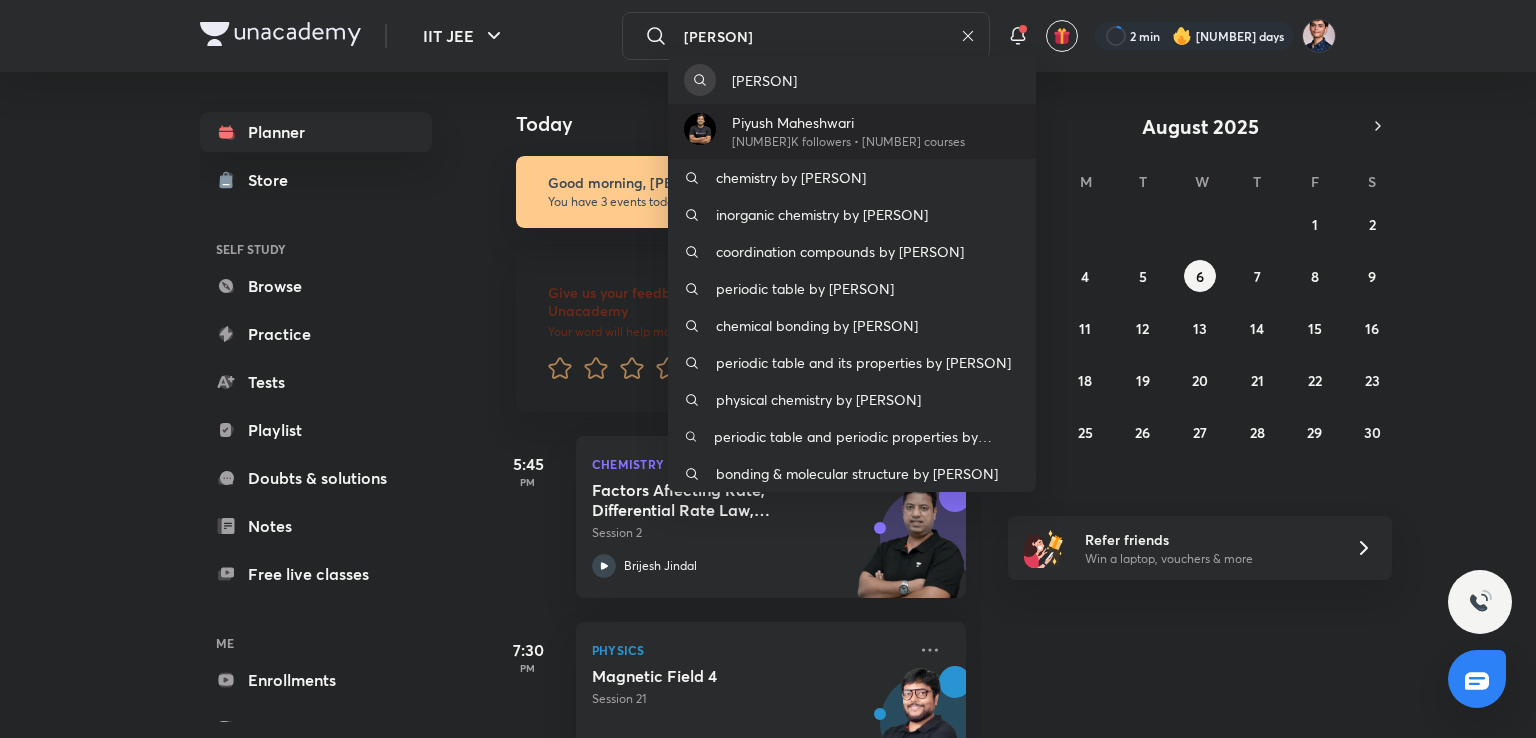 type on "[PERSON]" 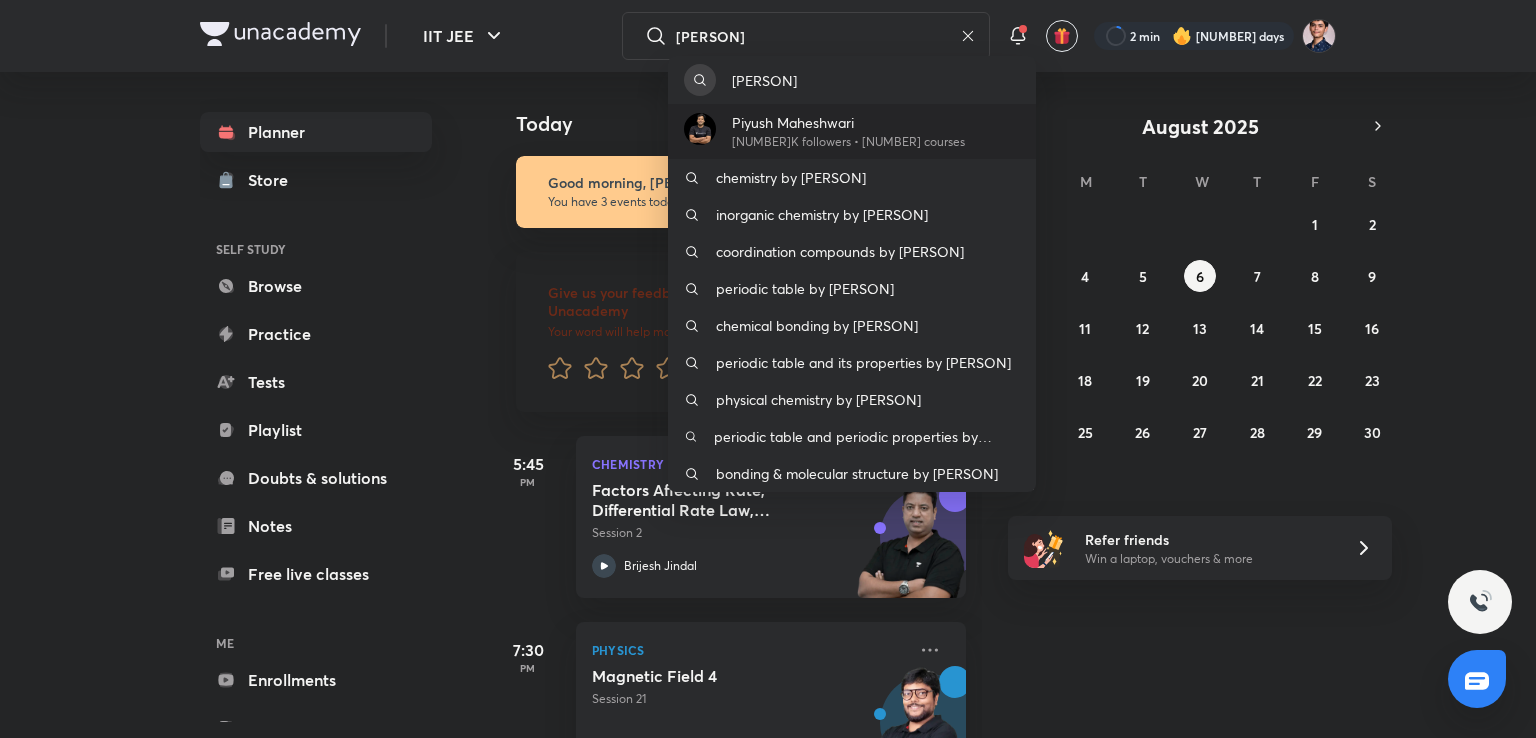 click on "Piyush Maheshwari" at bounding box center [848, 122] 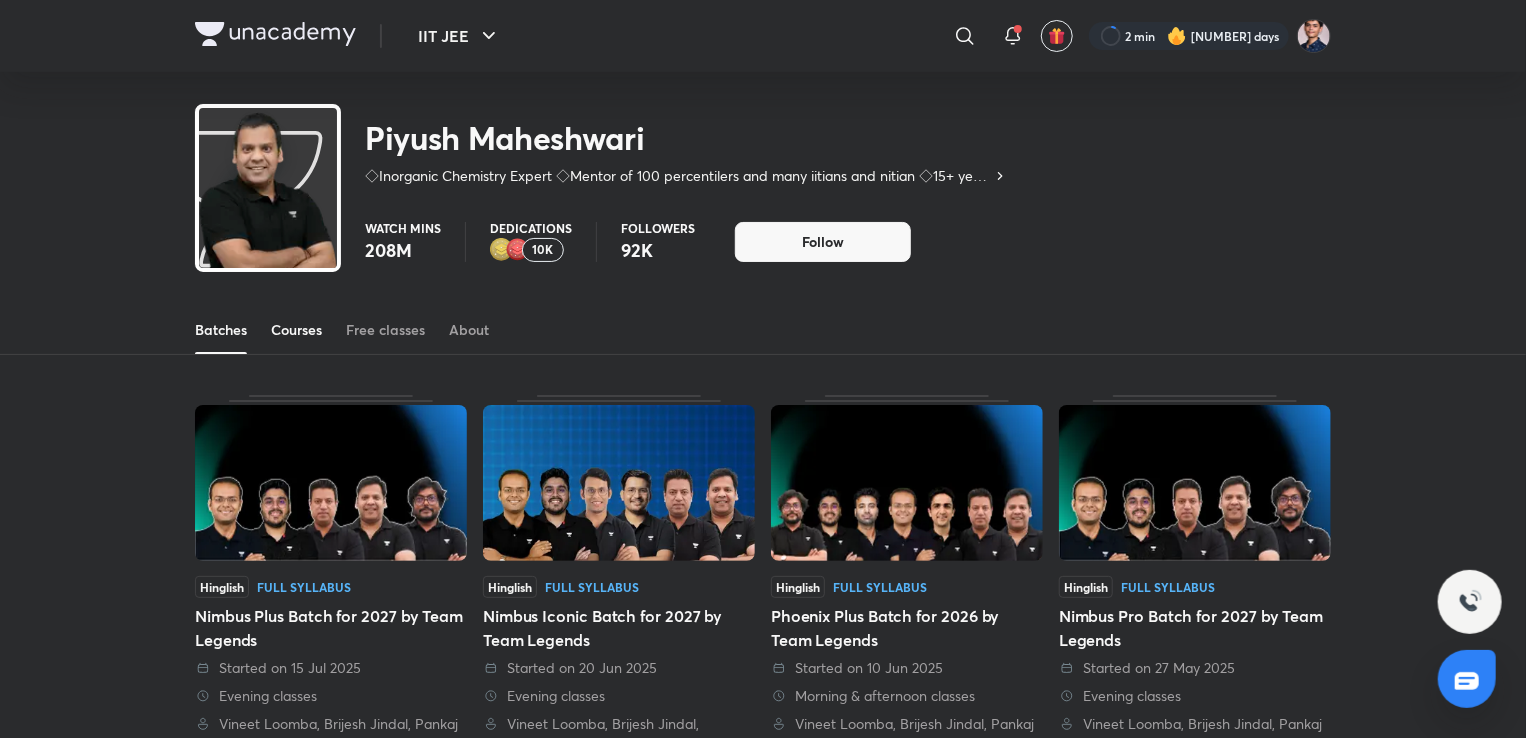 click at bounding box center (296, 353) 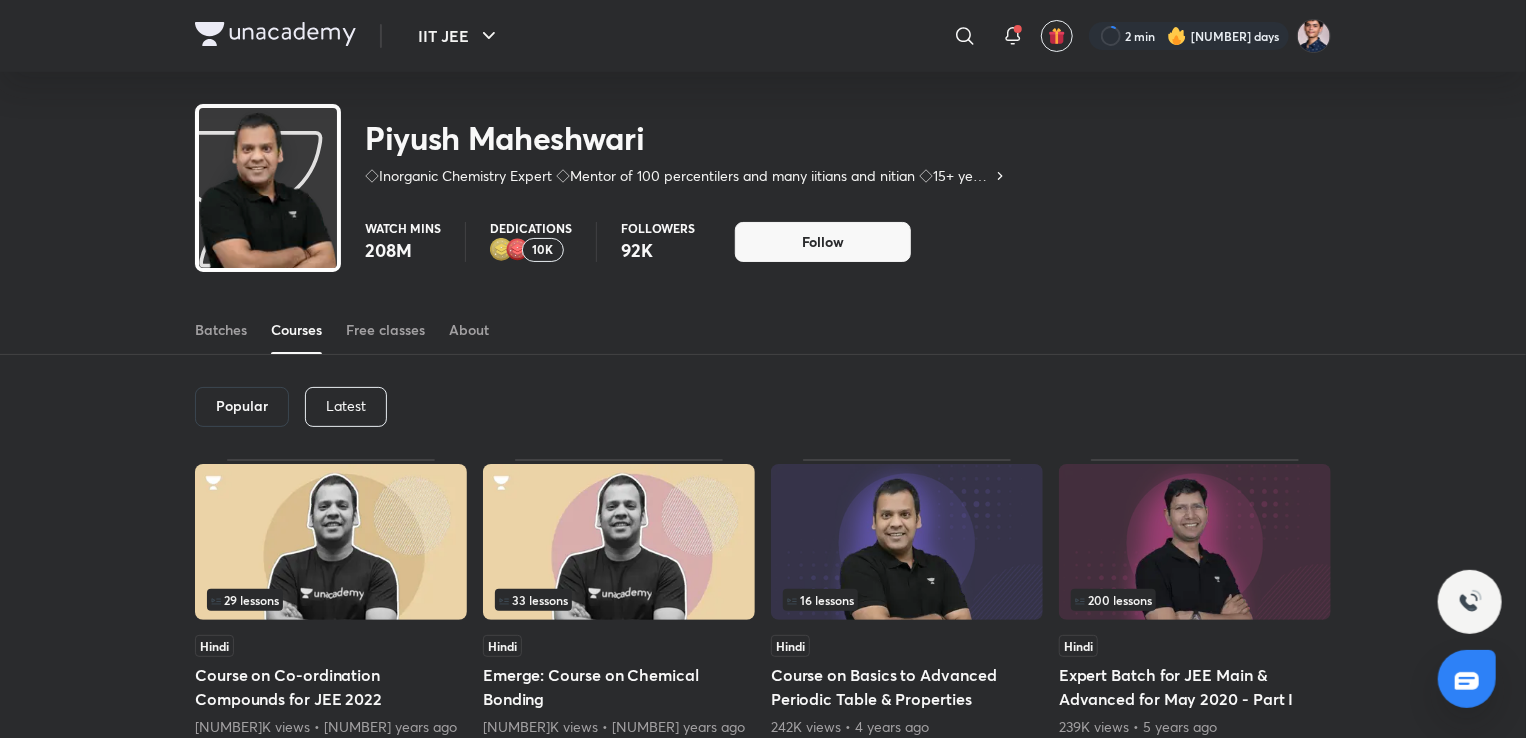 click on "Latest" at bounding box center [346, 406] 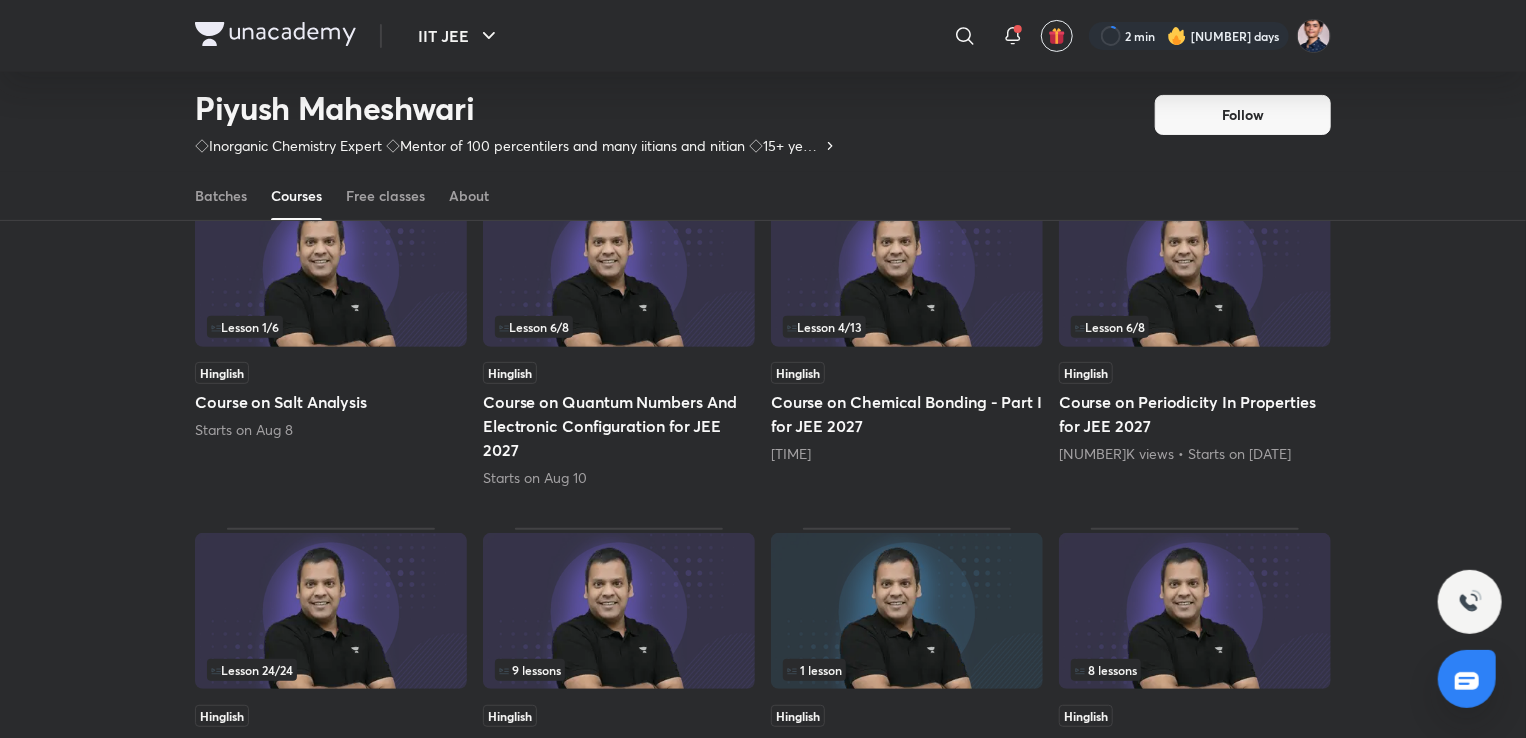 scroll, scrollTop: 368, scrollLeft: 0, axis: vertical 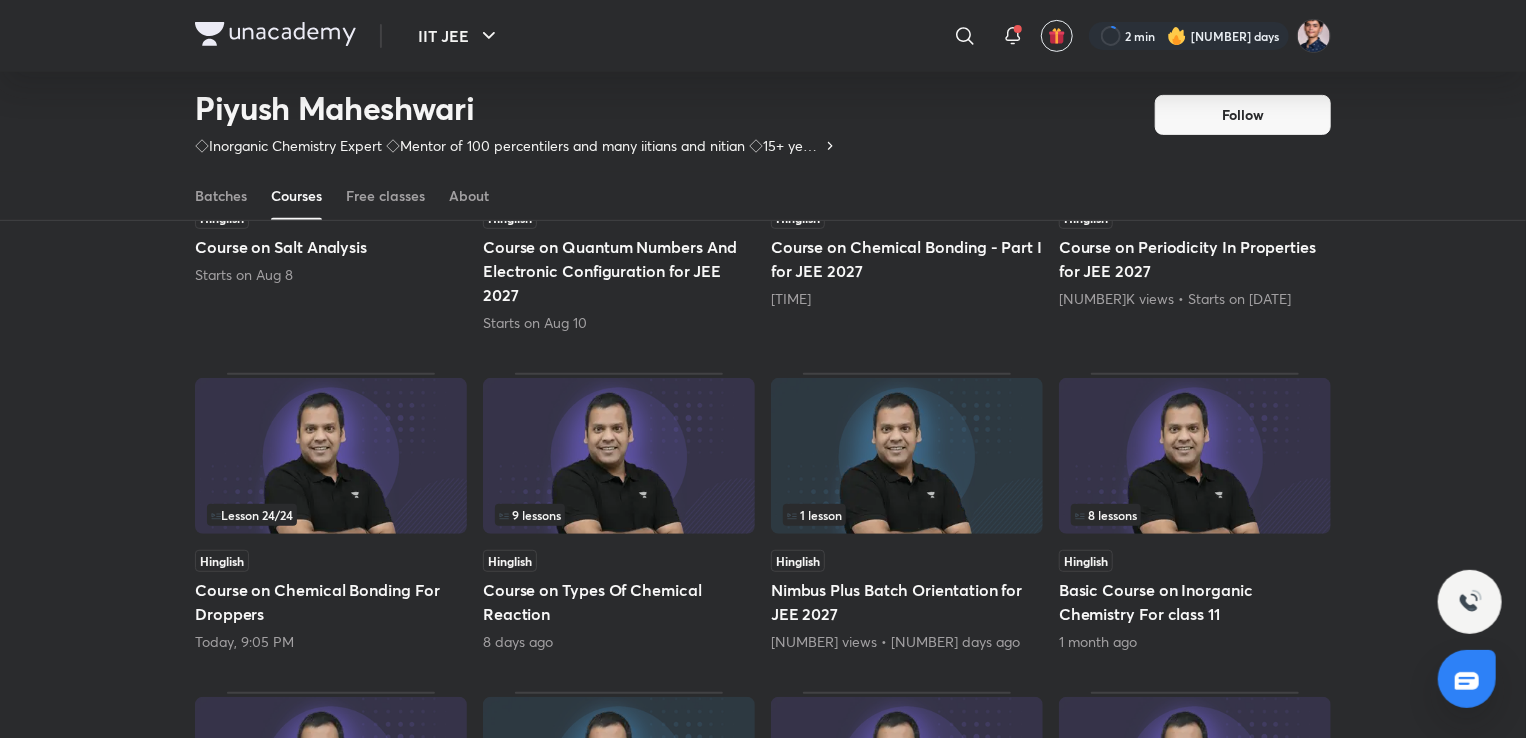 click at bounding box center [331, 456] 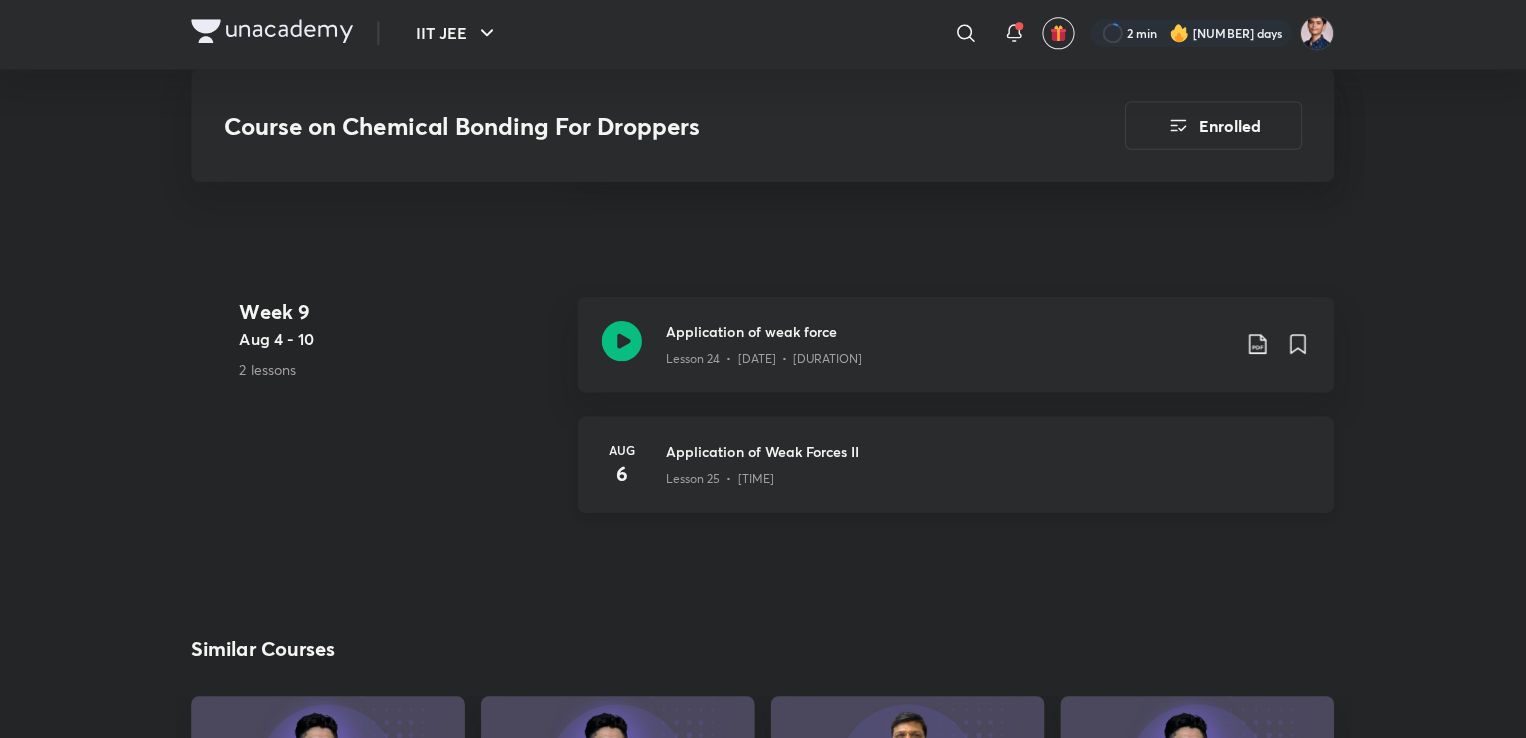 scroll, scrollTop: 4558, scrollLeft: 0, axis: vertical 